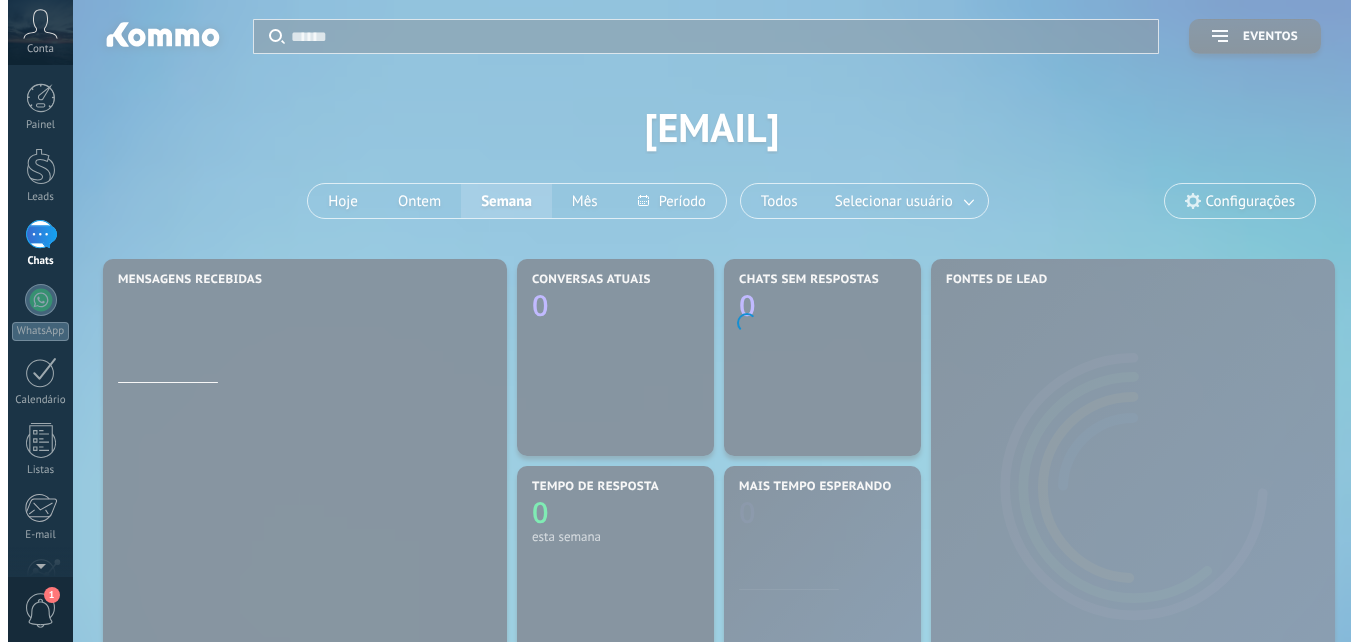 scroll, scrollTop: 0, scrollLeft: 0, axis: both 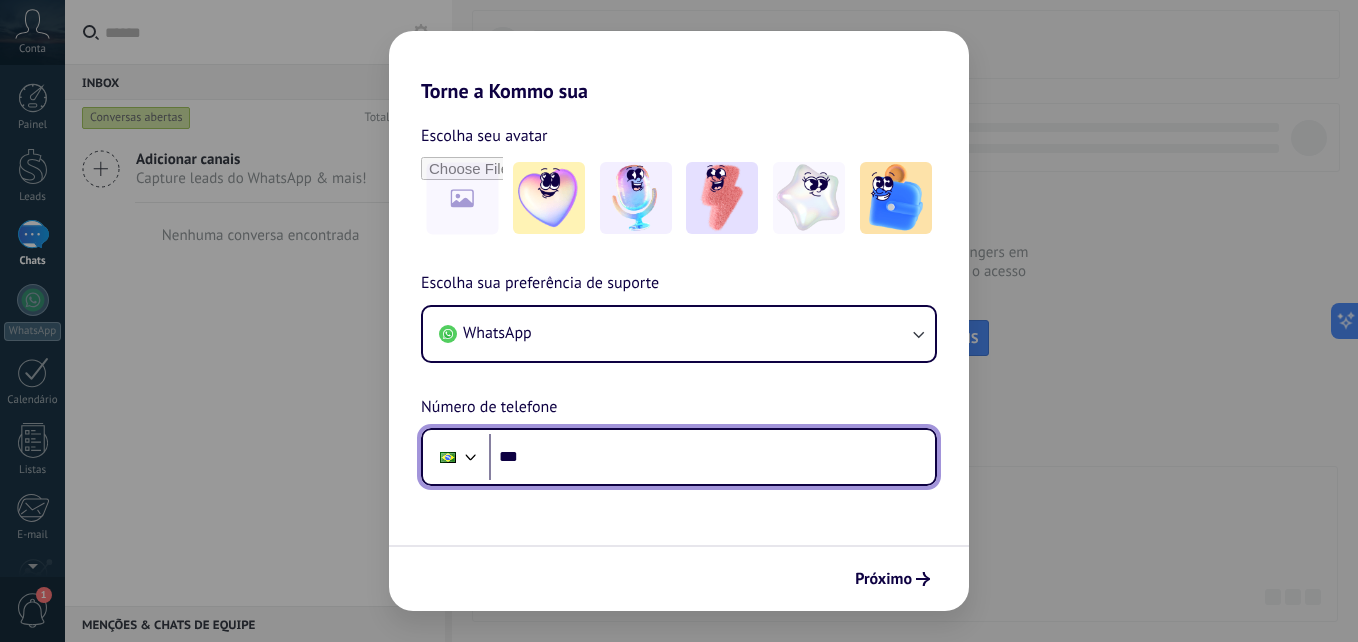 click on "***" at bounding box center (712, 457) 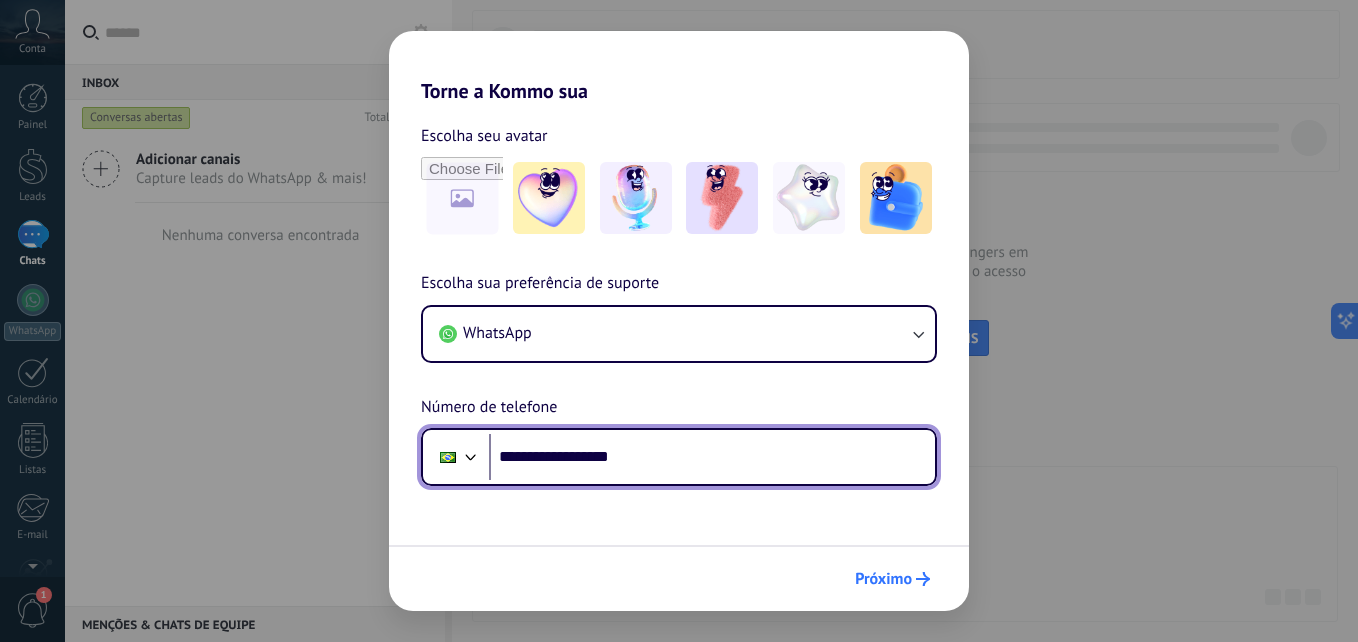 type on "**********" 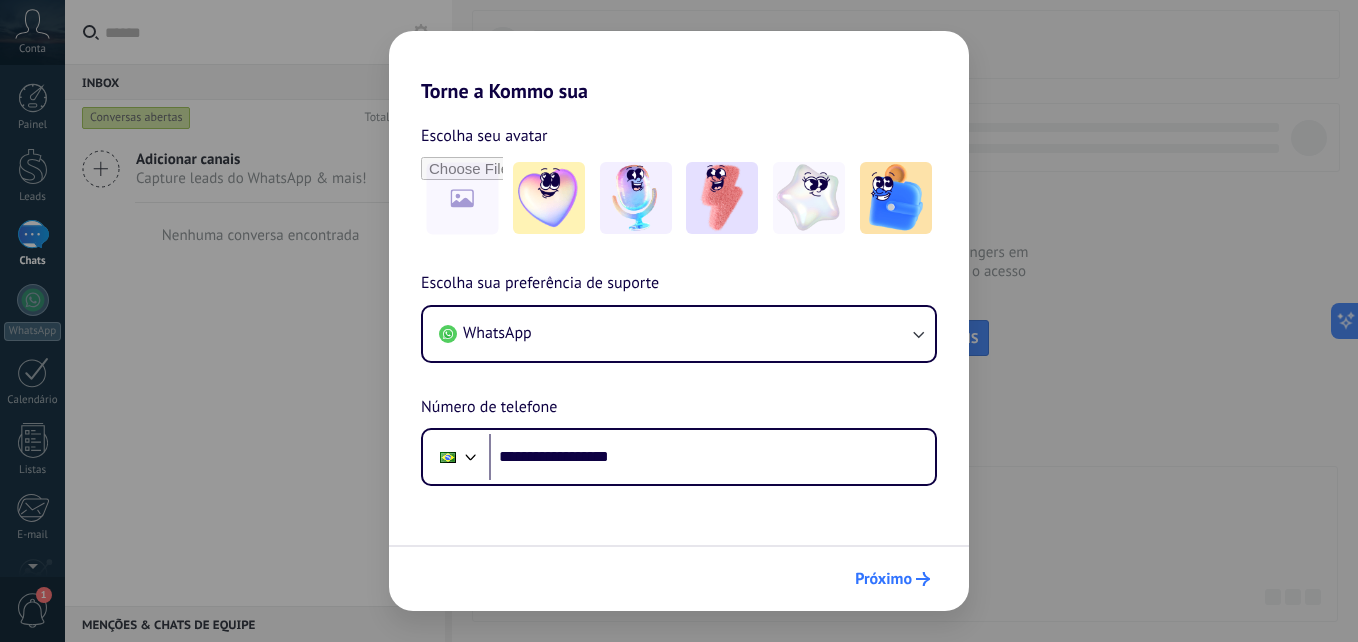 click on "Próximo" at bounding box center [892, 579] 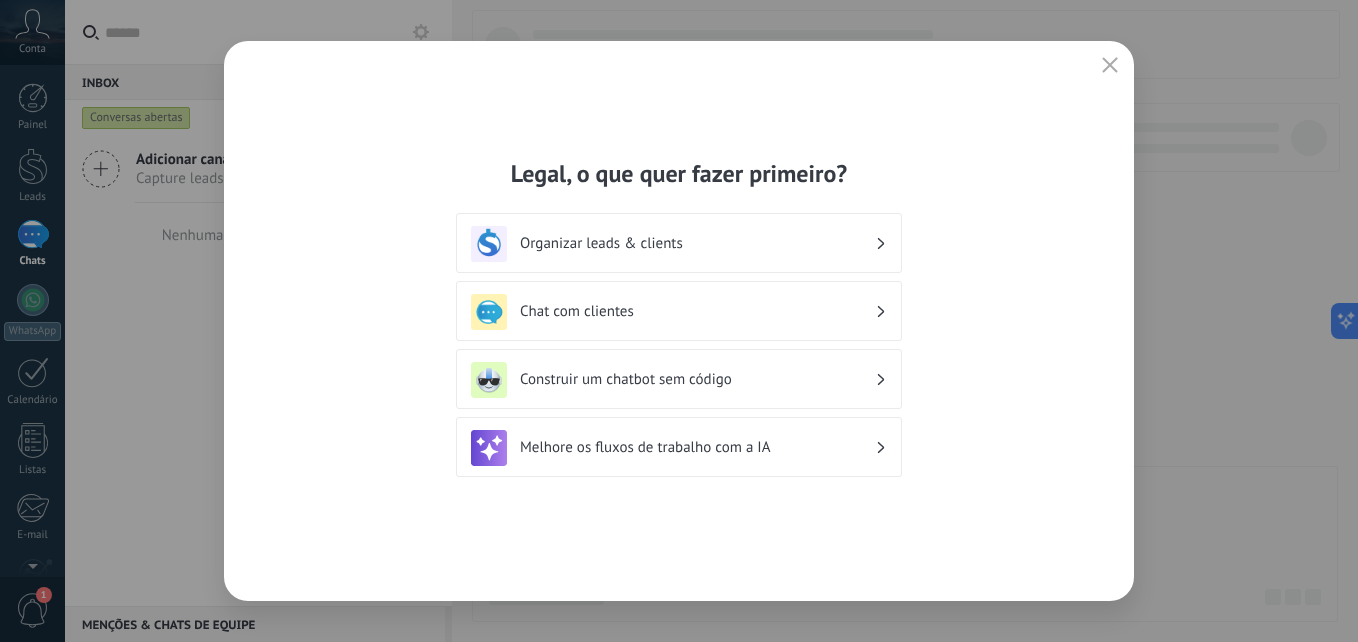 scroll, scrollTop: 0, scrollLeft: 0, axis: both 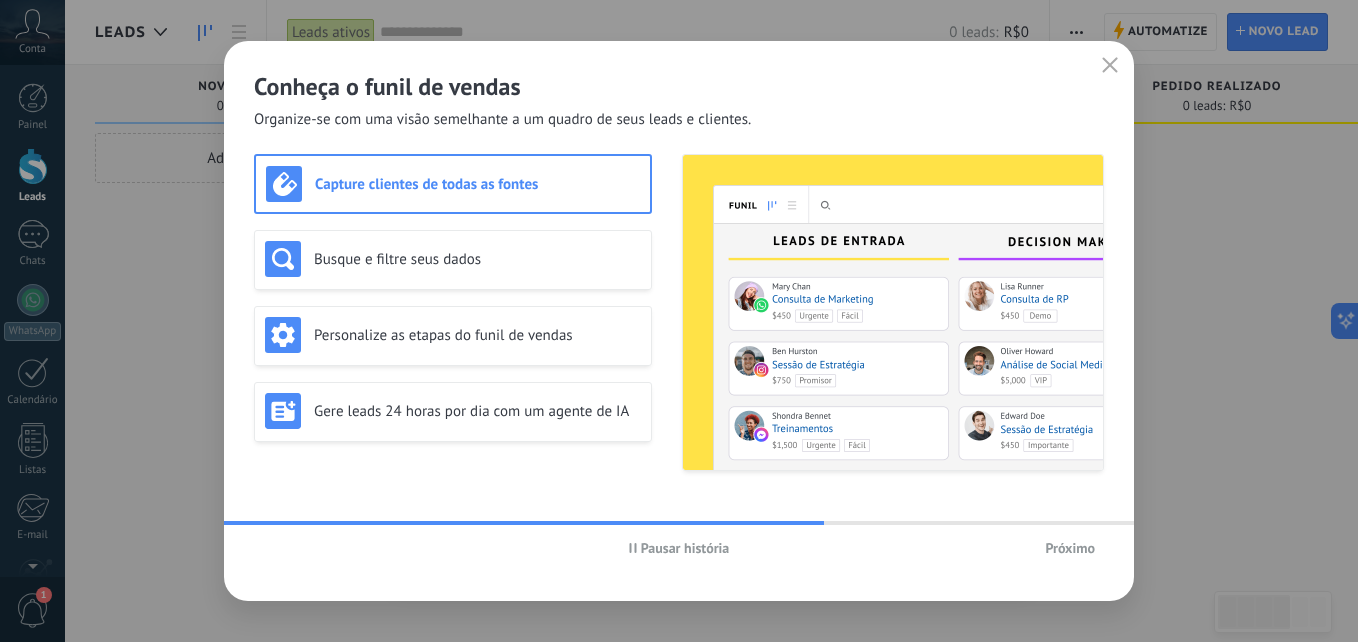 click on "Capture clientes de todas as fontes" at bounding box center (477, 184) 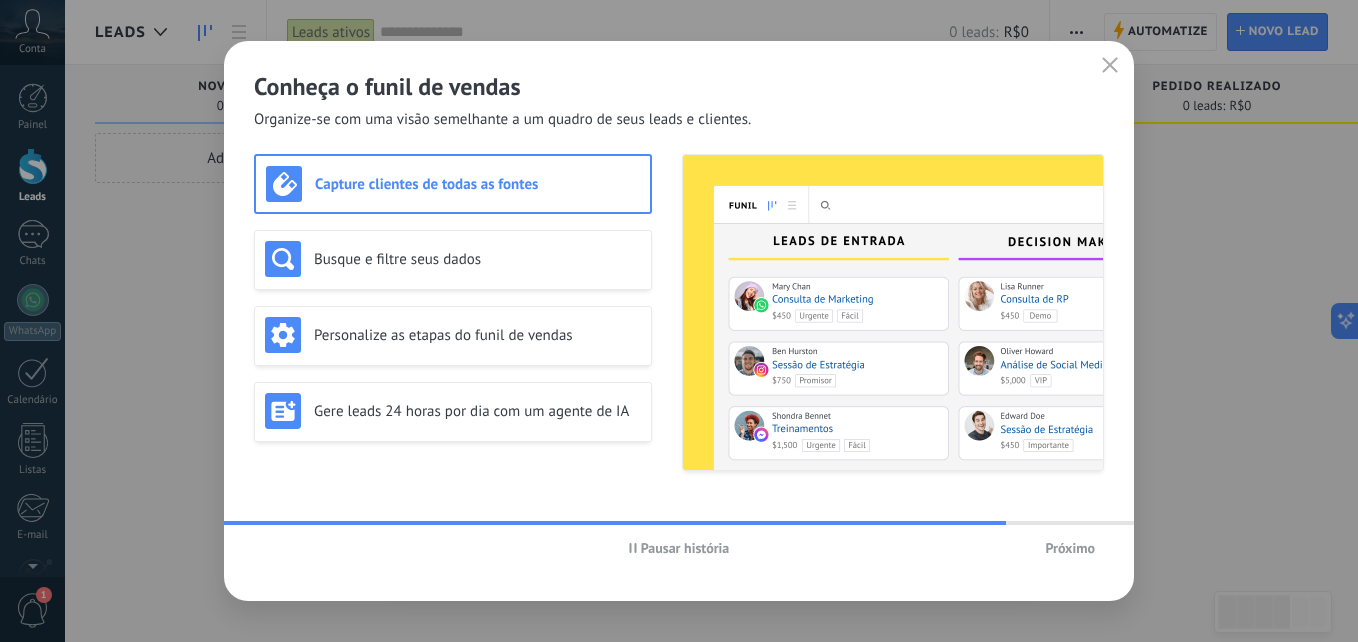 click on "Capture clientes de todas as fontes" at bounding box center (453, 184) 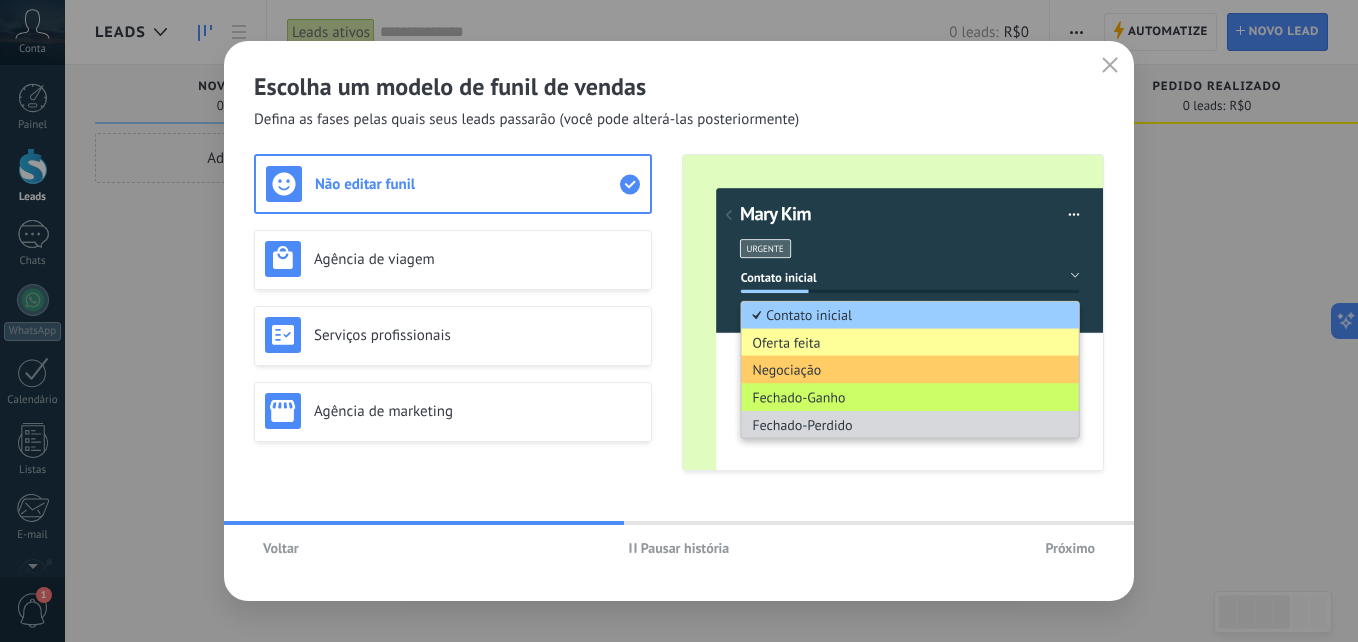 click on "Próximo" at bounding box center (1070, 548) 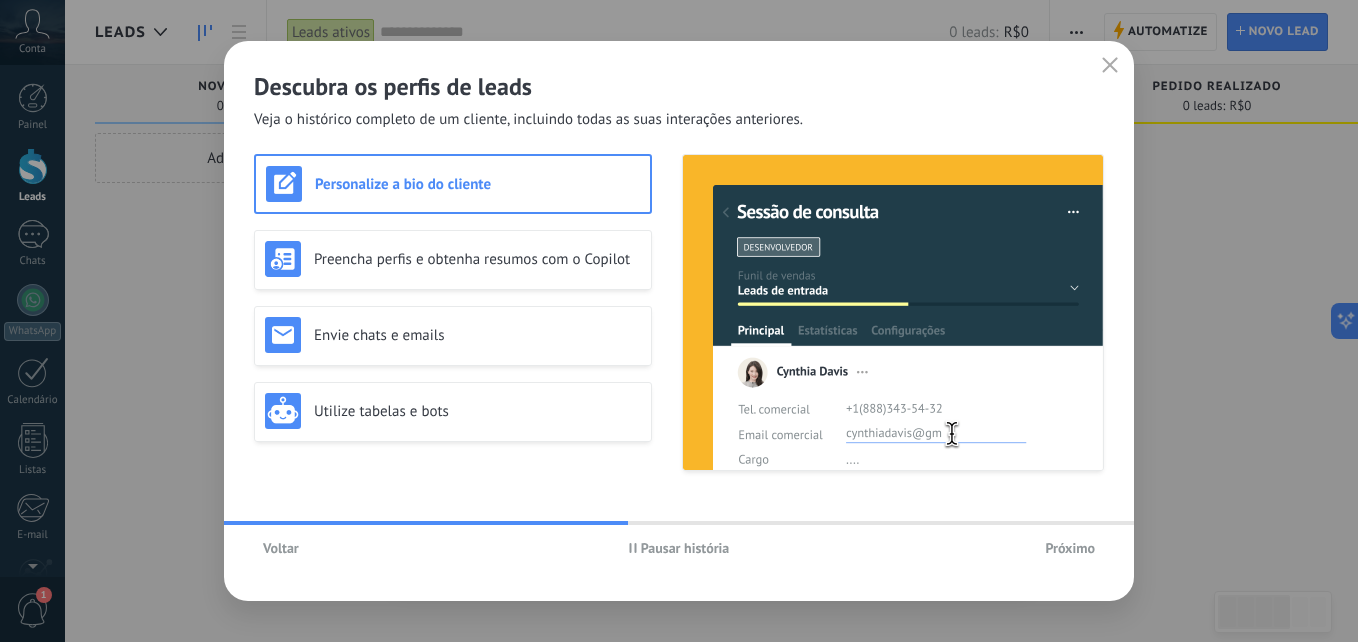 click on "Próximo" at bounding box center [1070, 548] 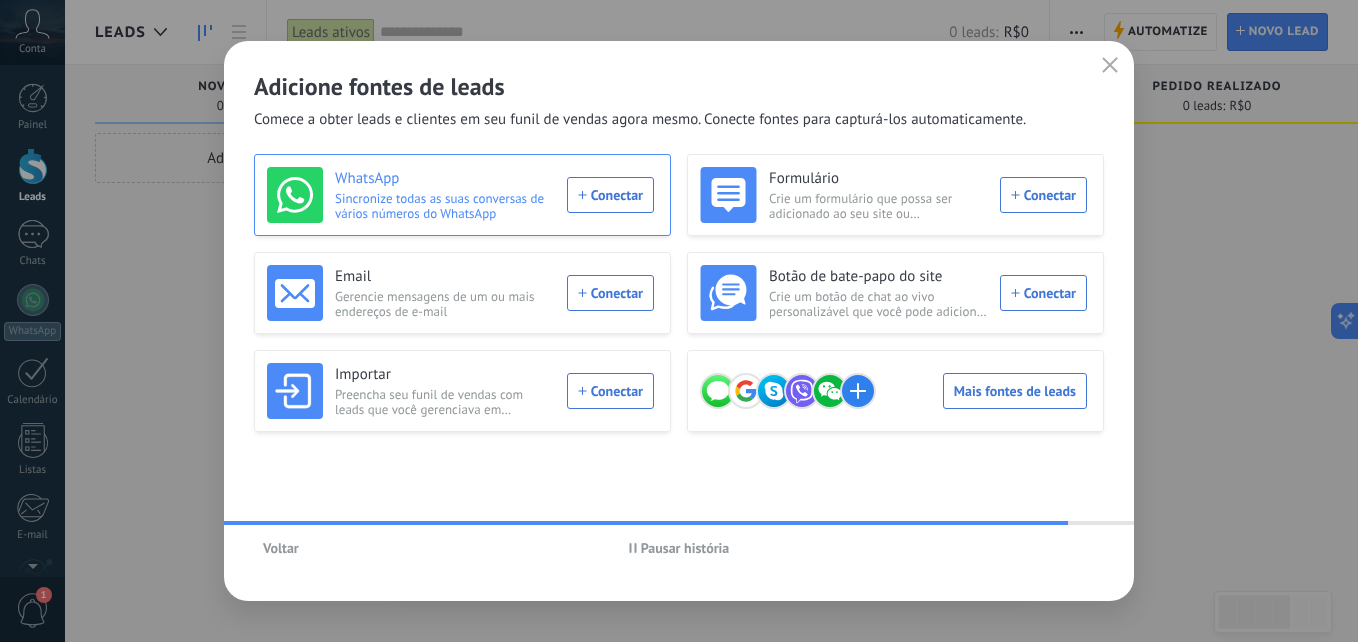 click on "WhatsApp Sincronize todas as suas conversas de vários números do WhatsApp Conectar" at bounding box center [460, 195] 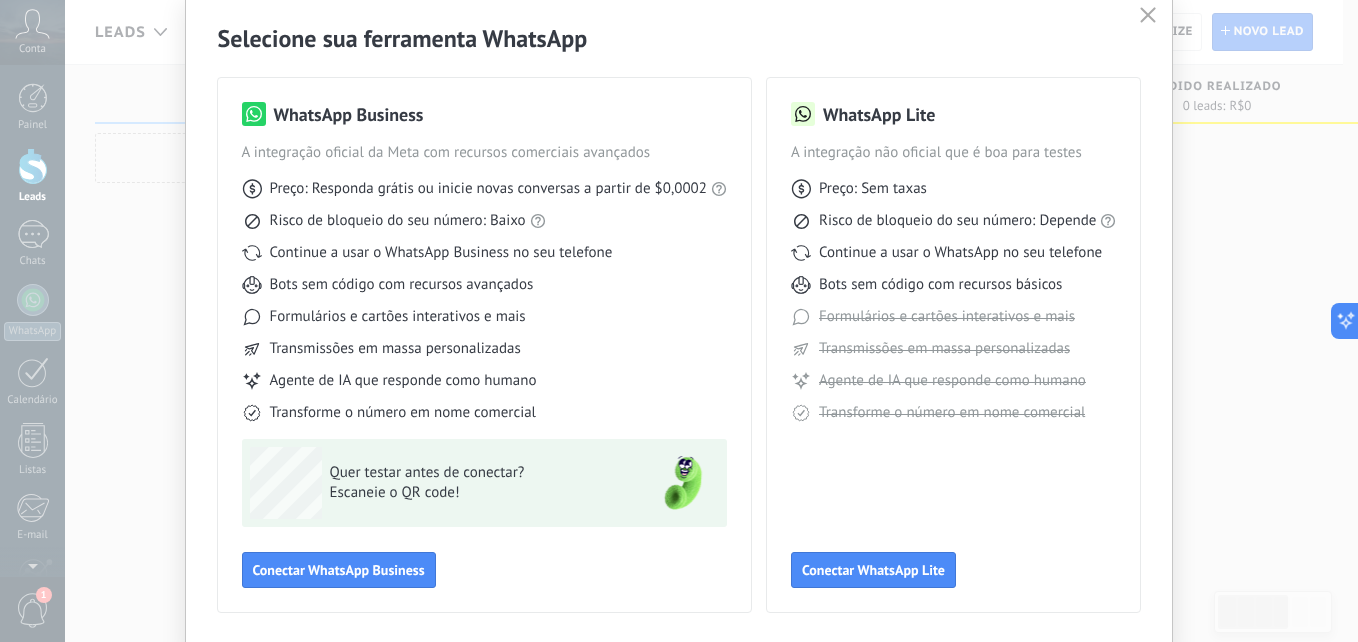 scroll, scrollTop: 143, scrollLeft: 0, axis: vertical 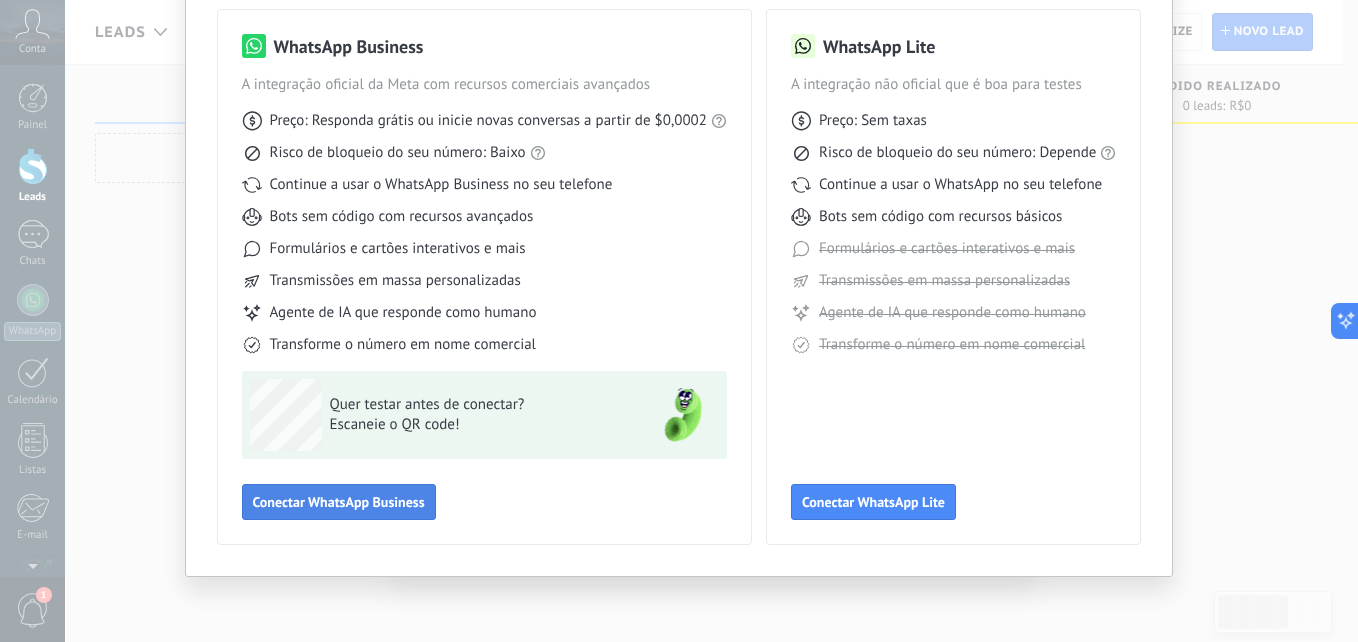 click on "Conectar WhatsApp Business" at bounding box center (339, 502) 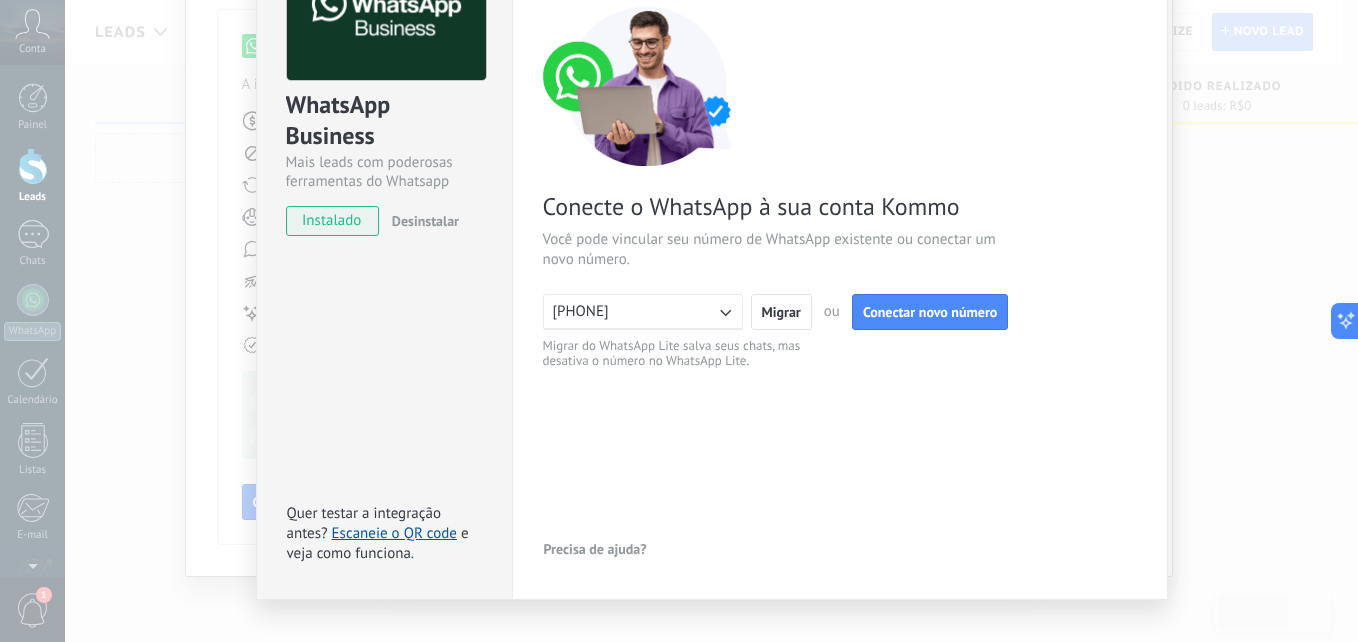 scroll, scrollTop: 188, scrollLeft: 0, axis: vertical 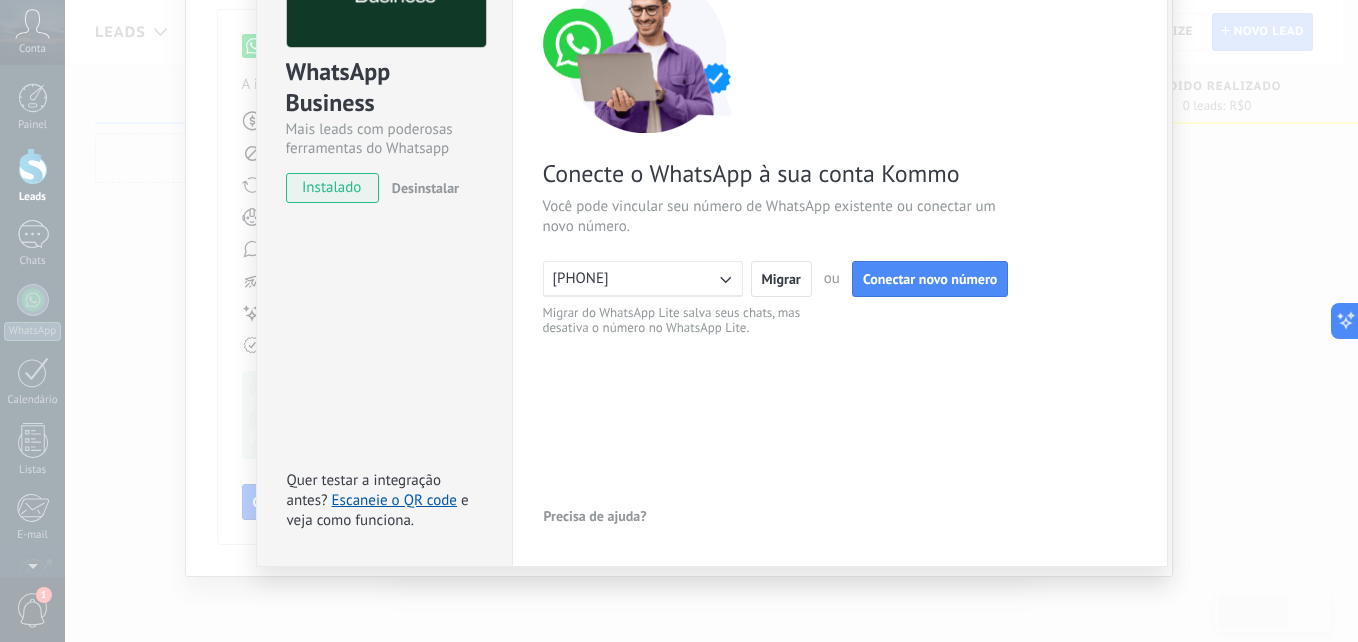 click 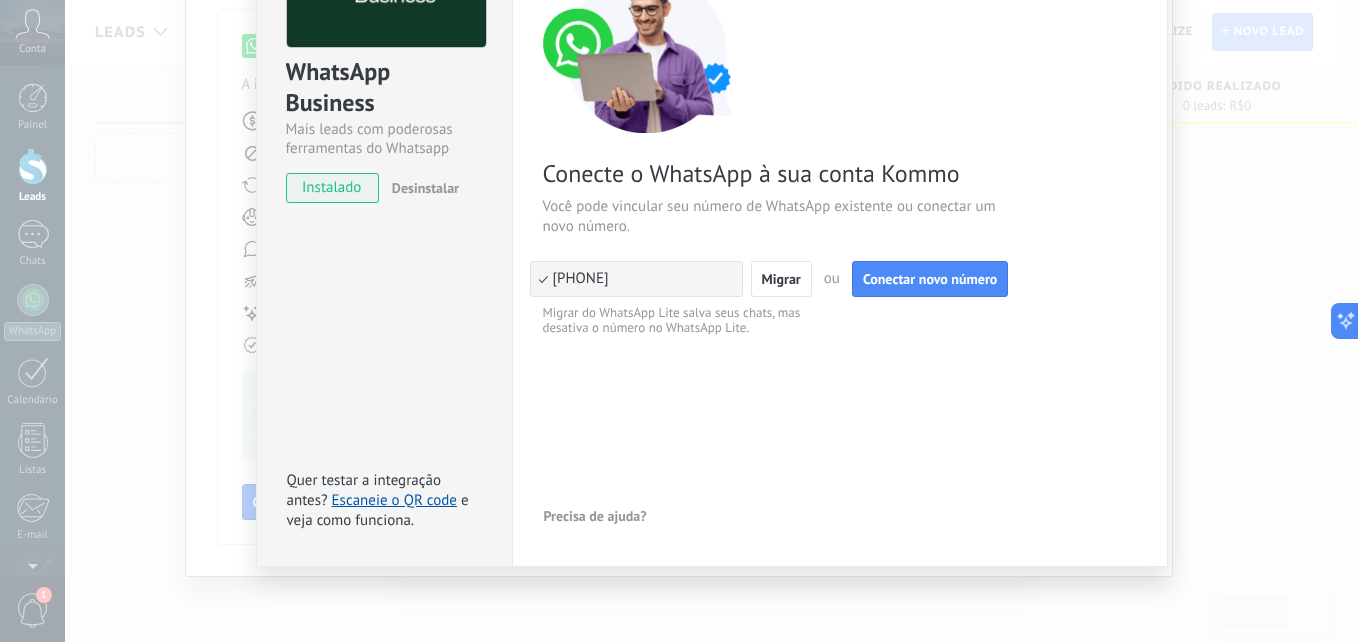 click on "[PHONE]" at bounding box center [636, 279] 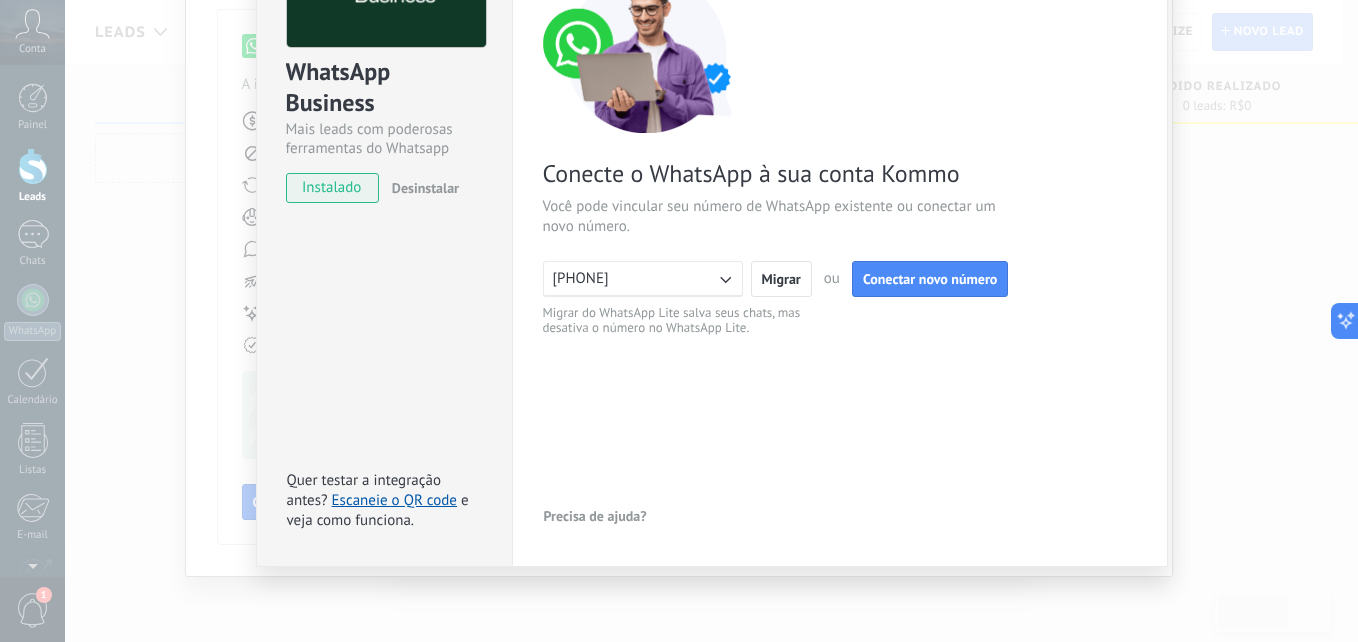 click on "[PHONE]" at bounding box center [643, 279] 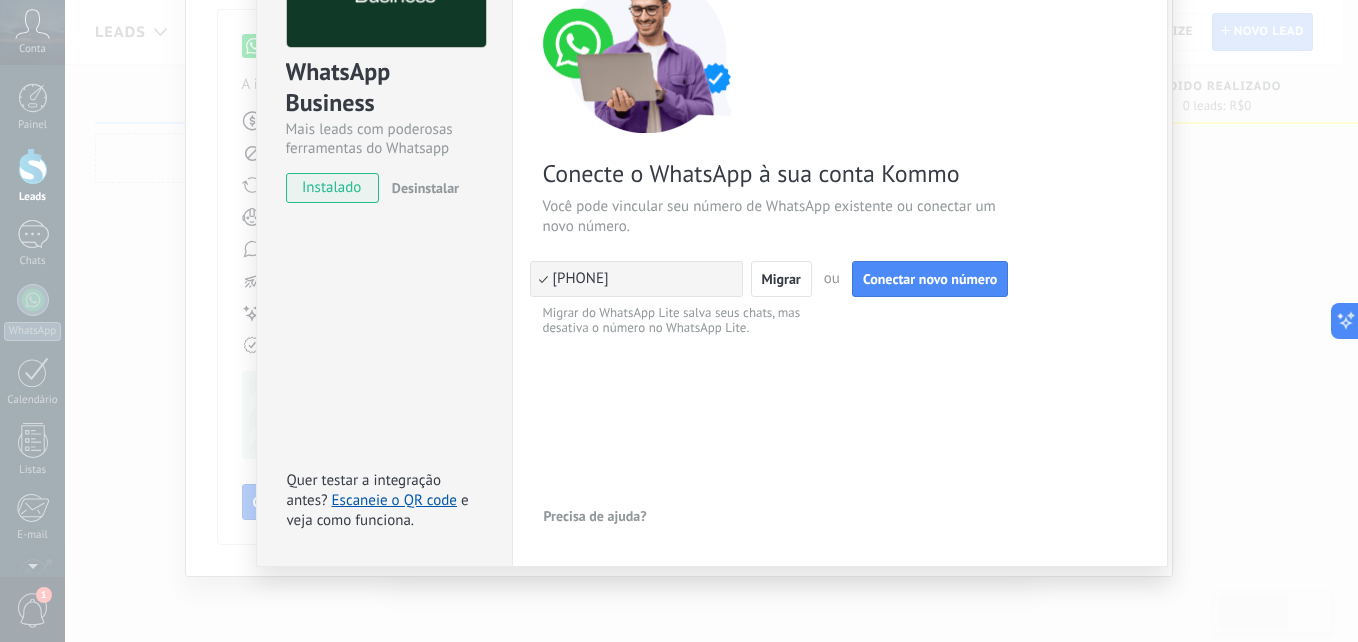 click on "[PHONE]" at bounding box center (636, 279) 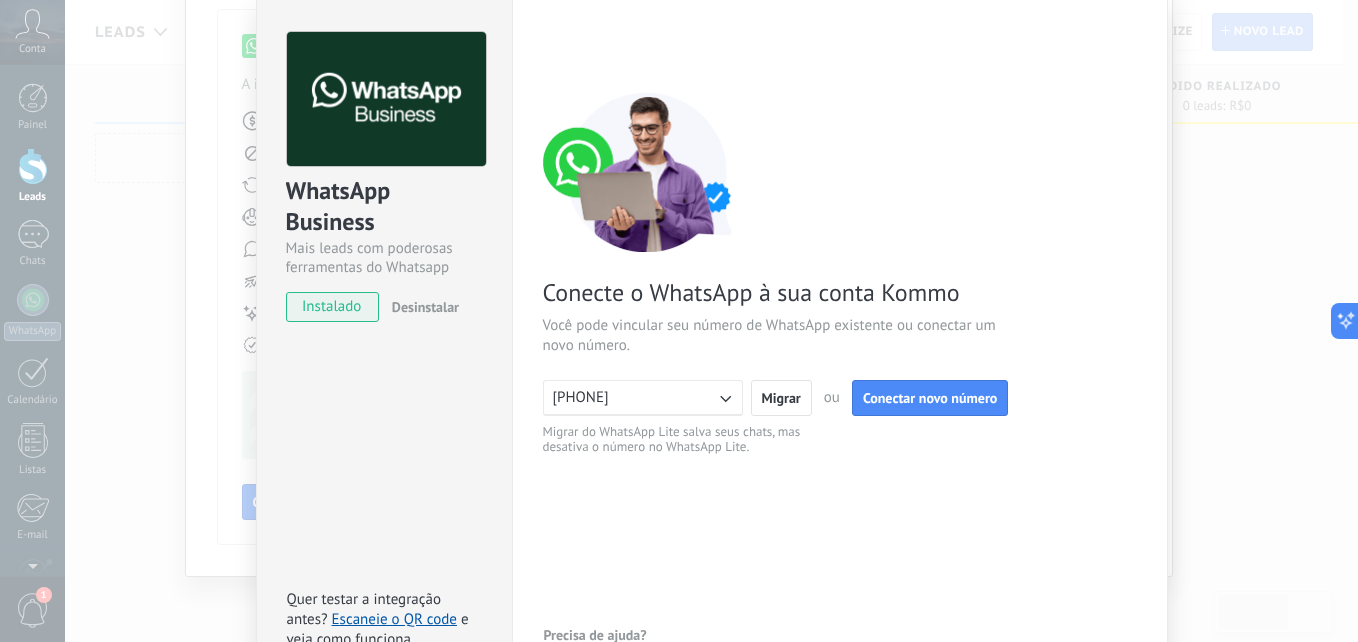 scroll, scrollTop: 0, scrollLeft: 0, axis: both 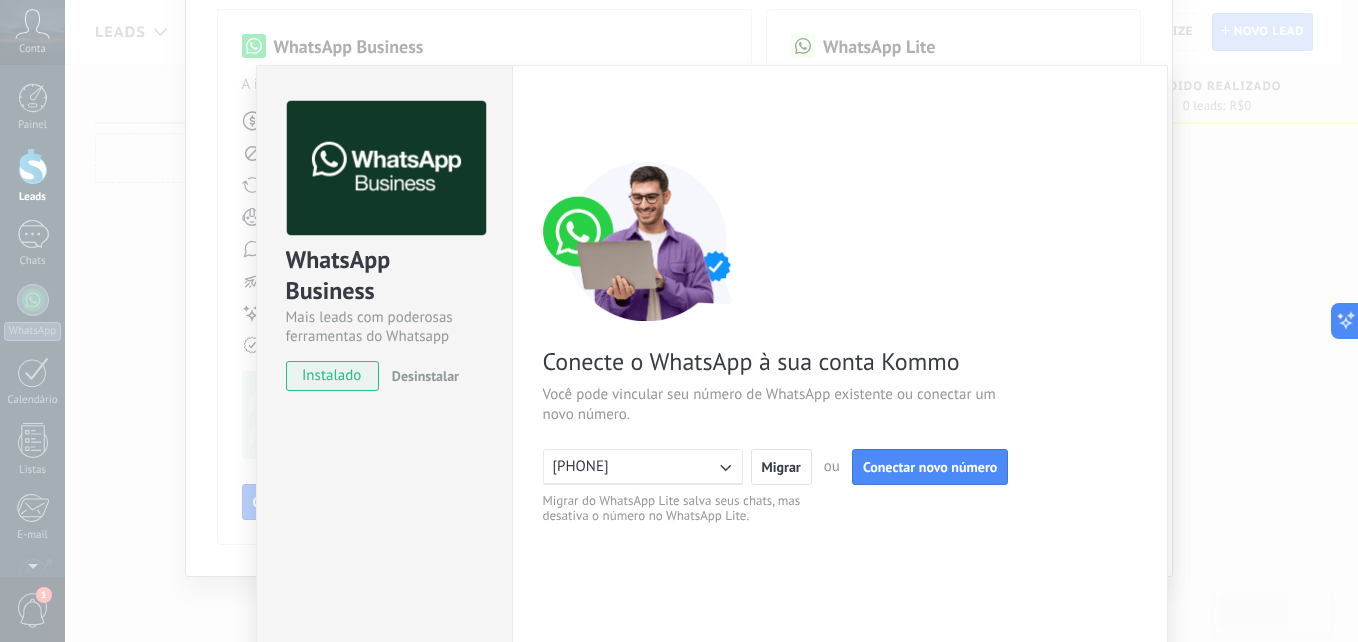 click on "instalado" at bounding box center [332, 376] 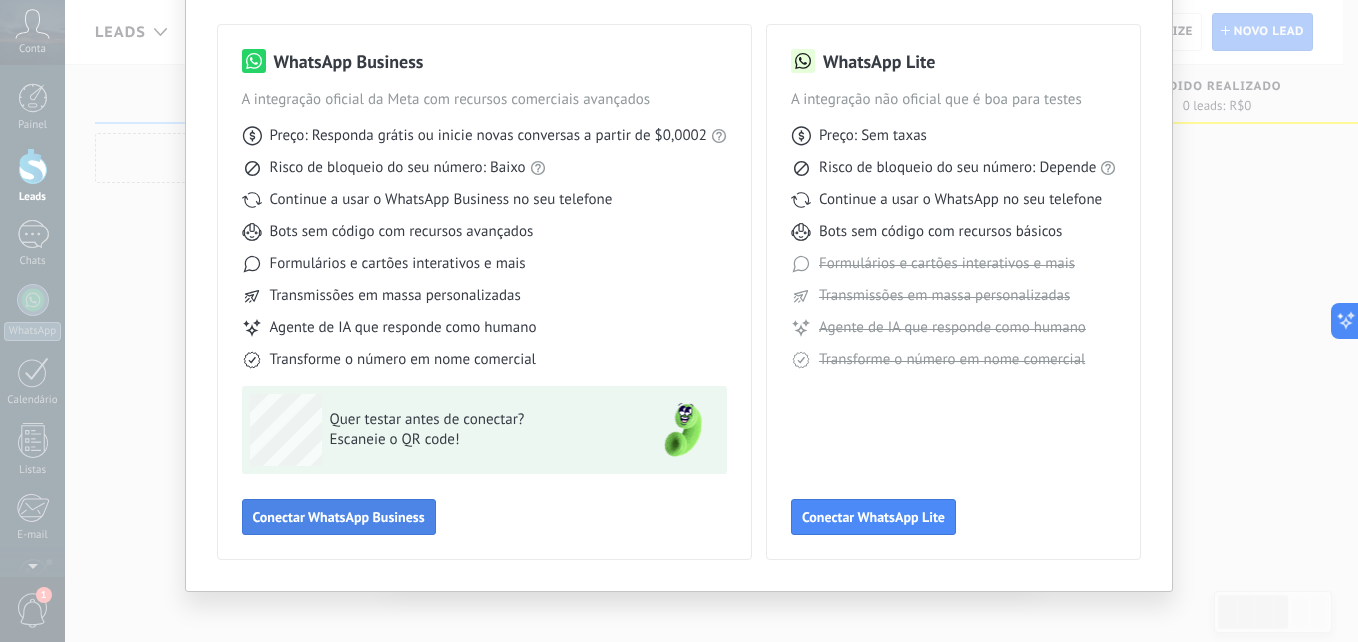 scroll, scrollTop: 143, scrollLeft: 0, axis: vertical 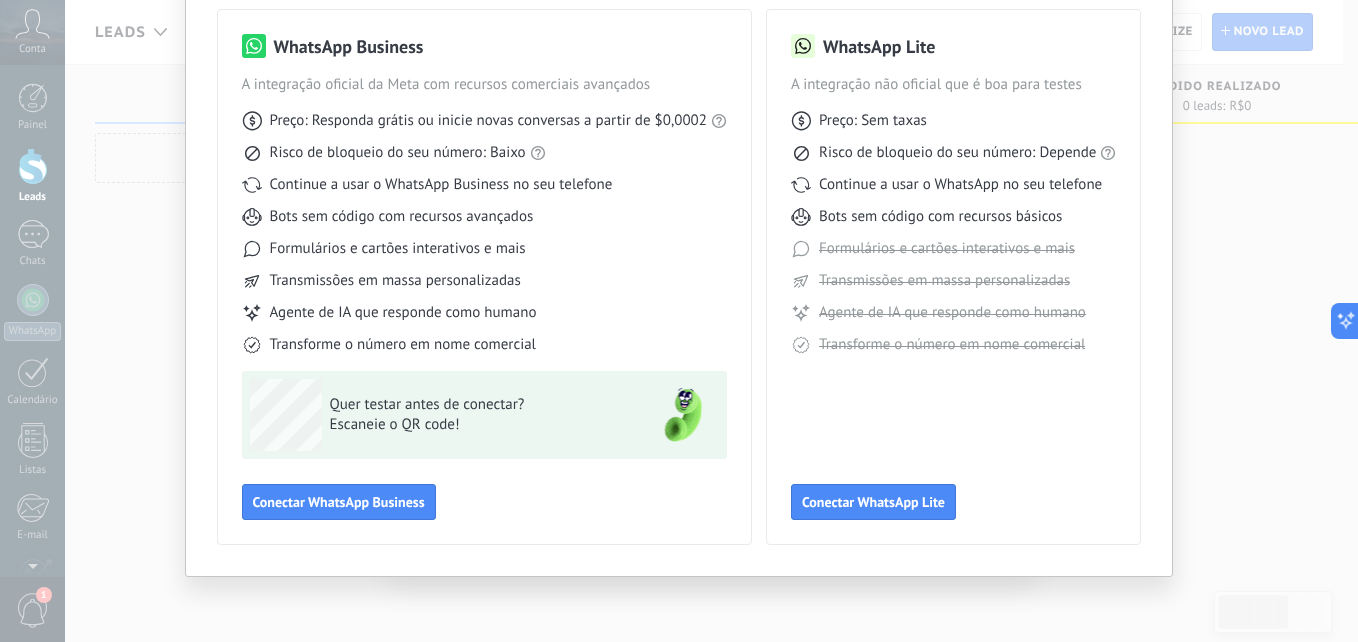 click on "Selecione sua ferramenta WhatsApp WhatsApp Business A integração oficial da Meta com recursos comerciais avançados Preço: Responda grátis ou inicie novas conversas a partir de $0,0002 Risco de bloqueio do seu número: Baixo Continue a usar o WhatsApp Business no seu telefone Bots sem código com recursos avançados Formulários e cartões interativos e mais Transmissões em massa personalizadas Agente de IA que responde como humano Transforme o número em nome comercial Quer testar antes de conectar? Escaneie o QR code! Conectar WhatsApp Business WhatsApp Lite A integração não oficial que é boa para testes Preço: Sem taxas Risco de bloqueio do seu número: Depende Continue a usar o WhatsApp no seu telefone Bots sem código com recursos básicos Formulários e cartões interativos e mais Transmissões em massa personalizadas Agente de IA que responde como humano Transforme o número em nome comercial Conectar WhatsApp Lite" at bounding box center (679, 321) 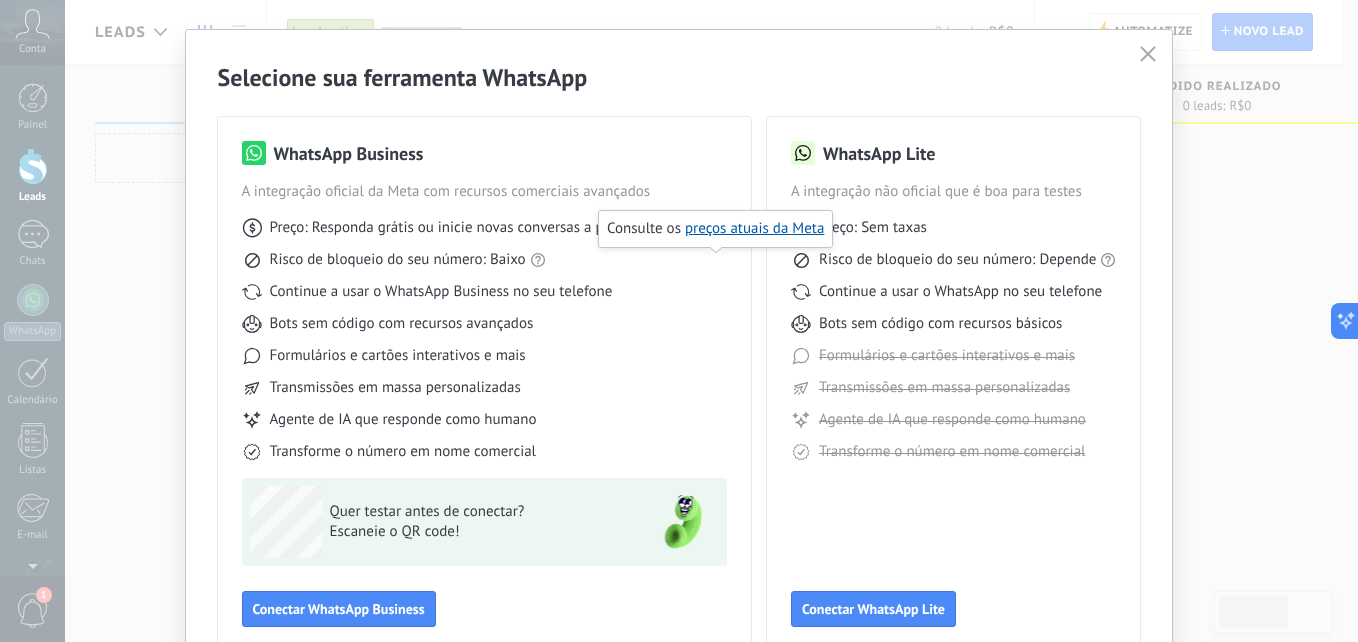 scroll, scrollTop: 0, scrollLeft: 0, axis: both 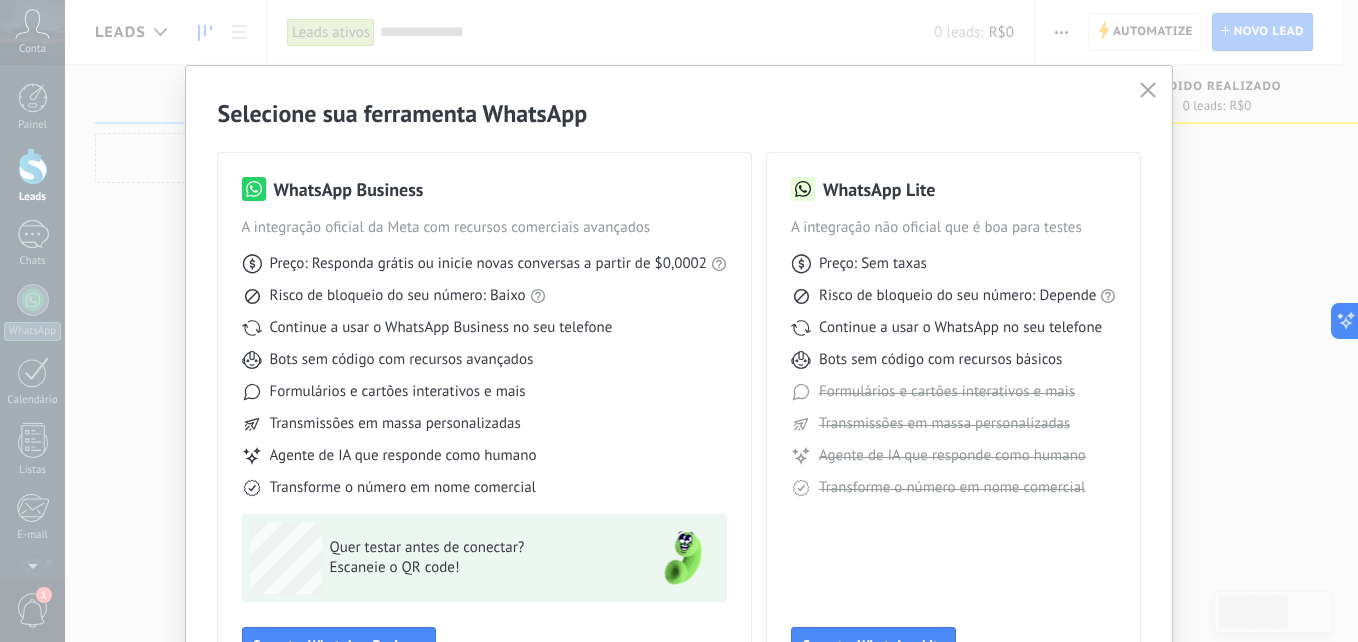 drag, startPoint x: 79, startPoint y: 58, endPoint x: 57, endPoint y: 82, distance: 32.55764 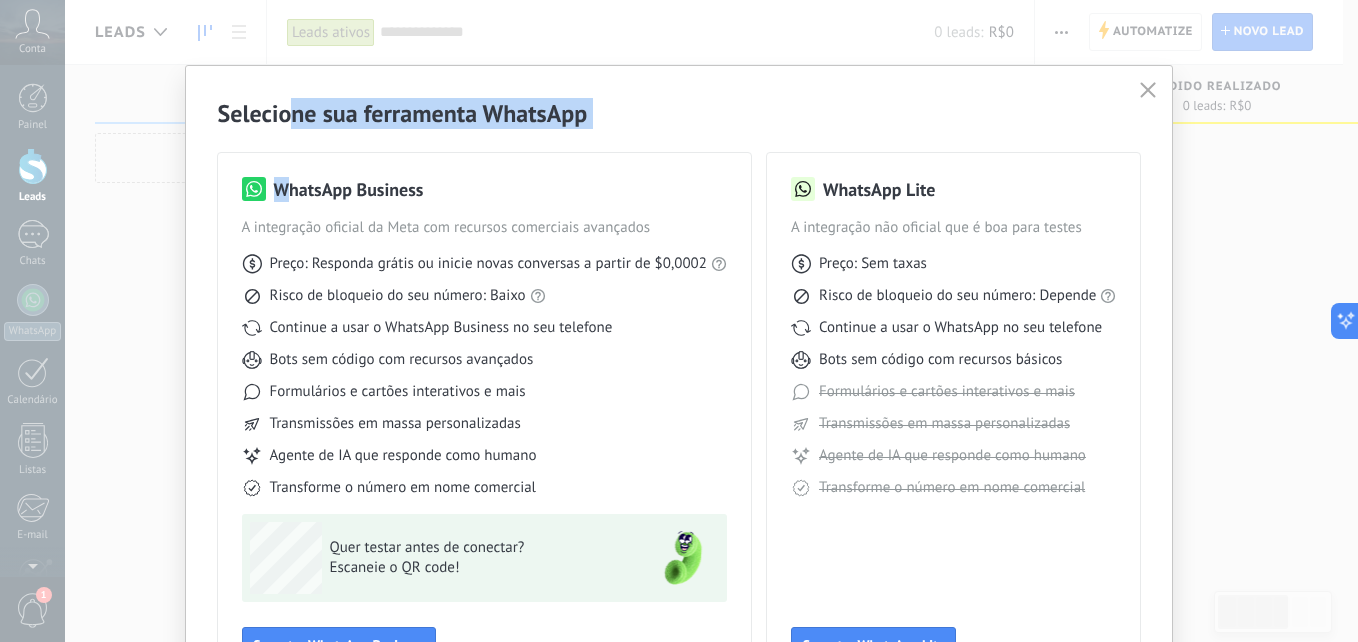 drag, startPoint x: 290, startPoint y: 134, endPoint x: 296, endPoint y: 152, distance: 18.973665 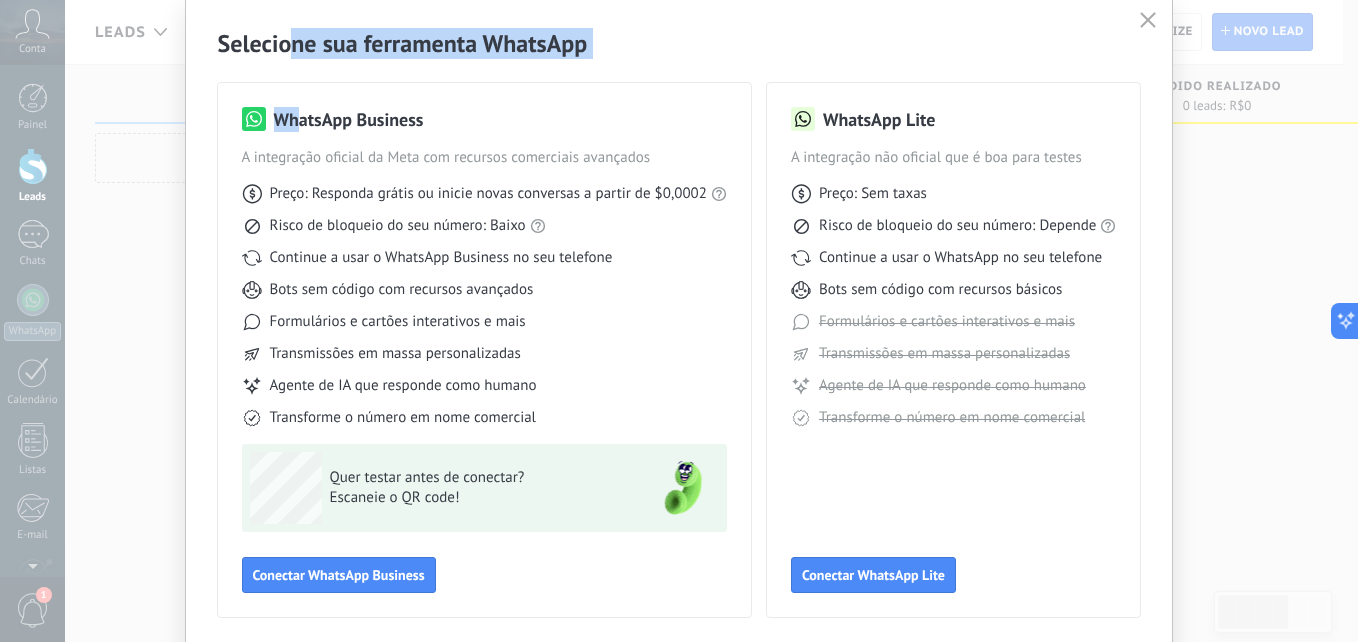 scroll, scrollTop: 143, scrollLeft: 0, axis: vertical 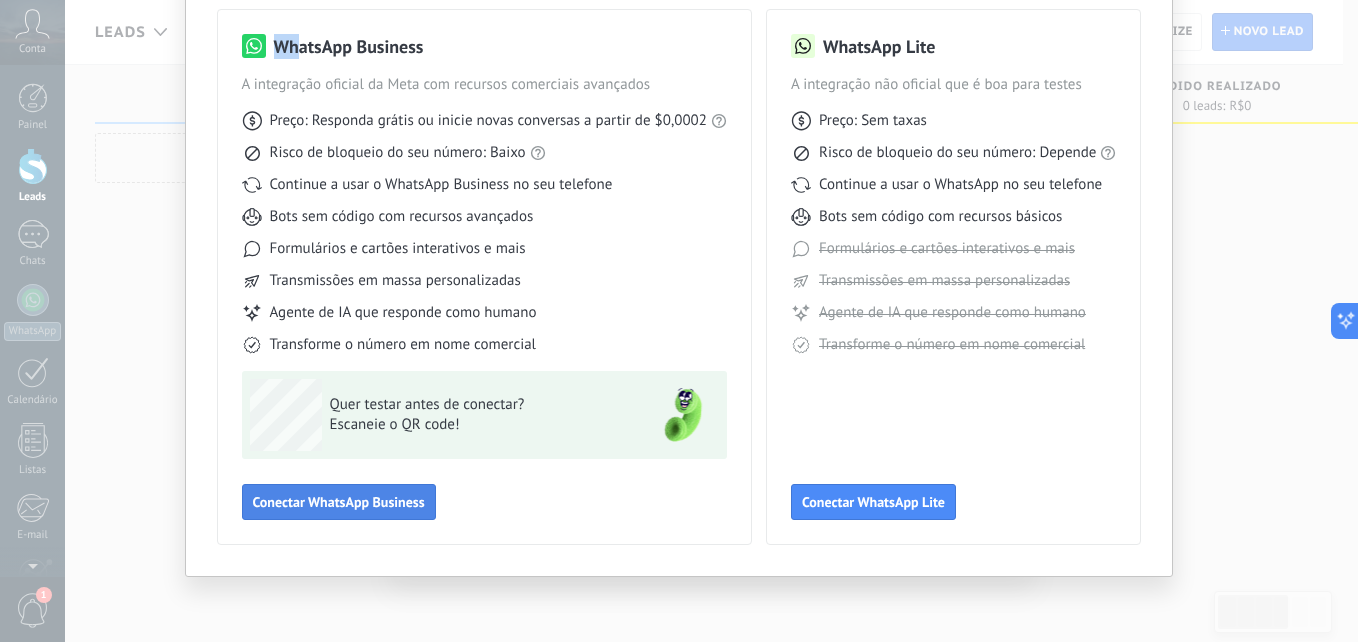 click on "Conectar WhatsApp Business" at bounding box center [339, 502] 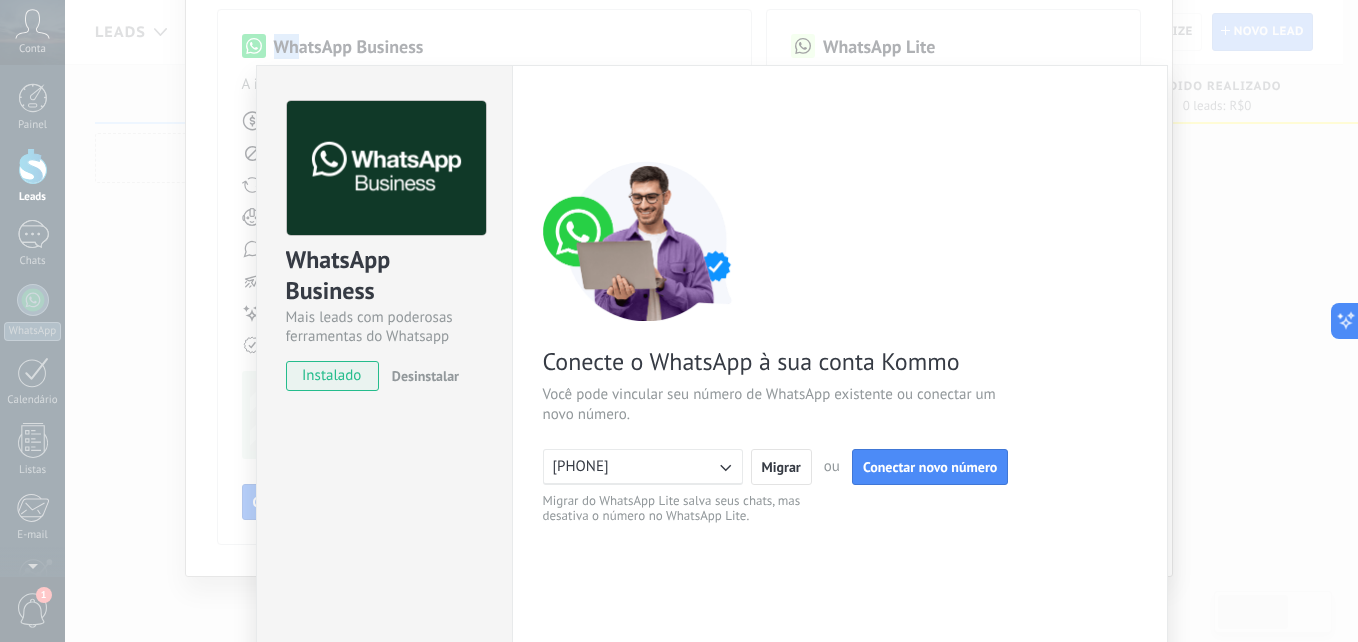 click on "[PHONE]" at bounding box center (581, 467) 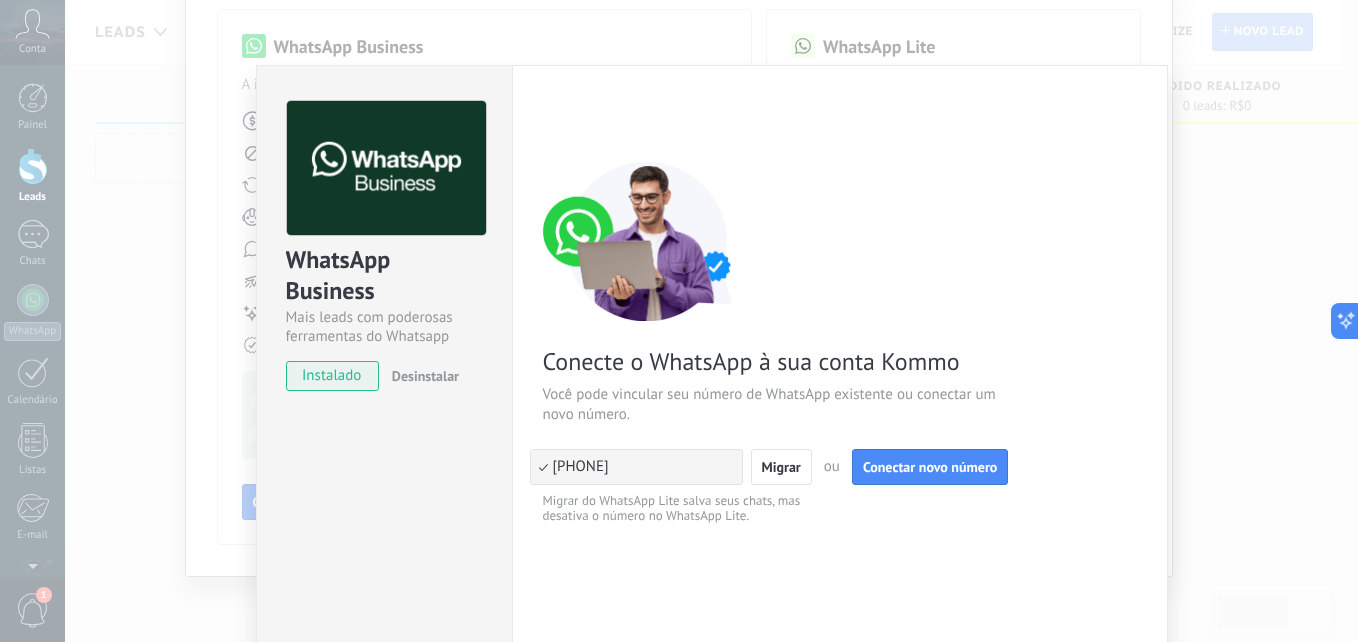 click on "[PHONE]" at bounding box center [636, 467] 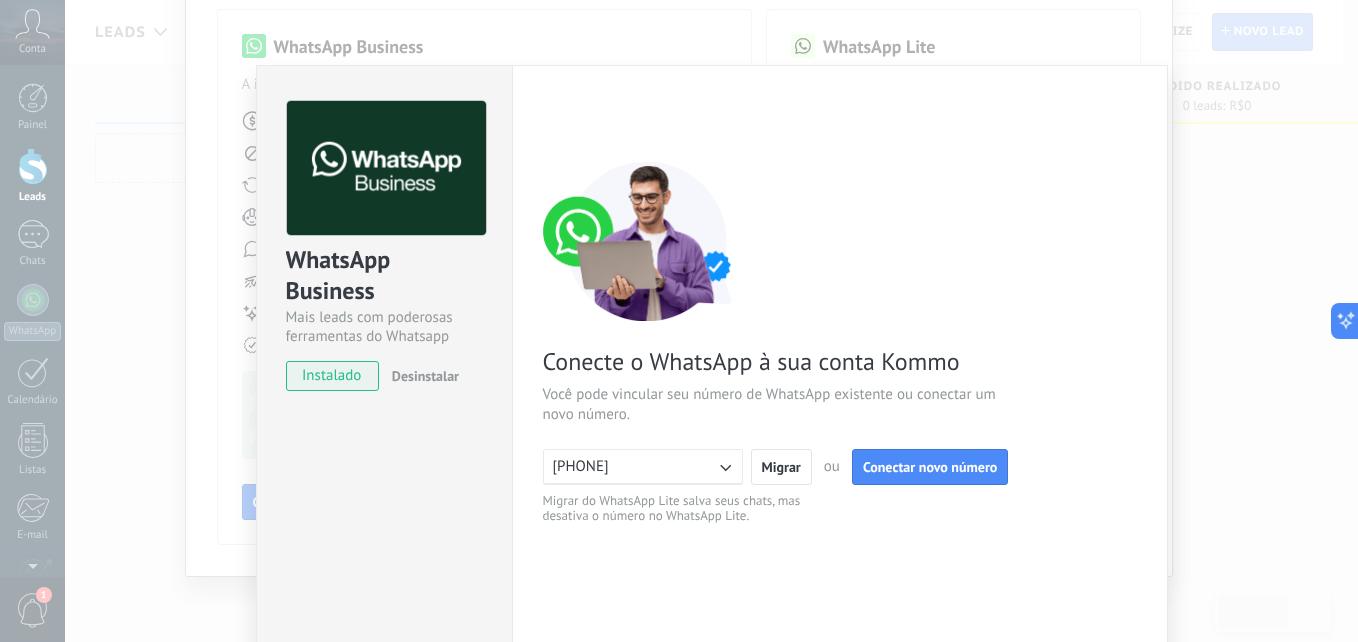 click 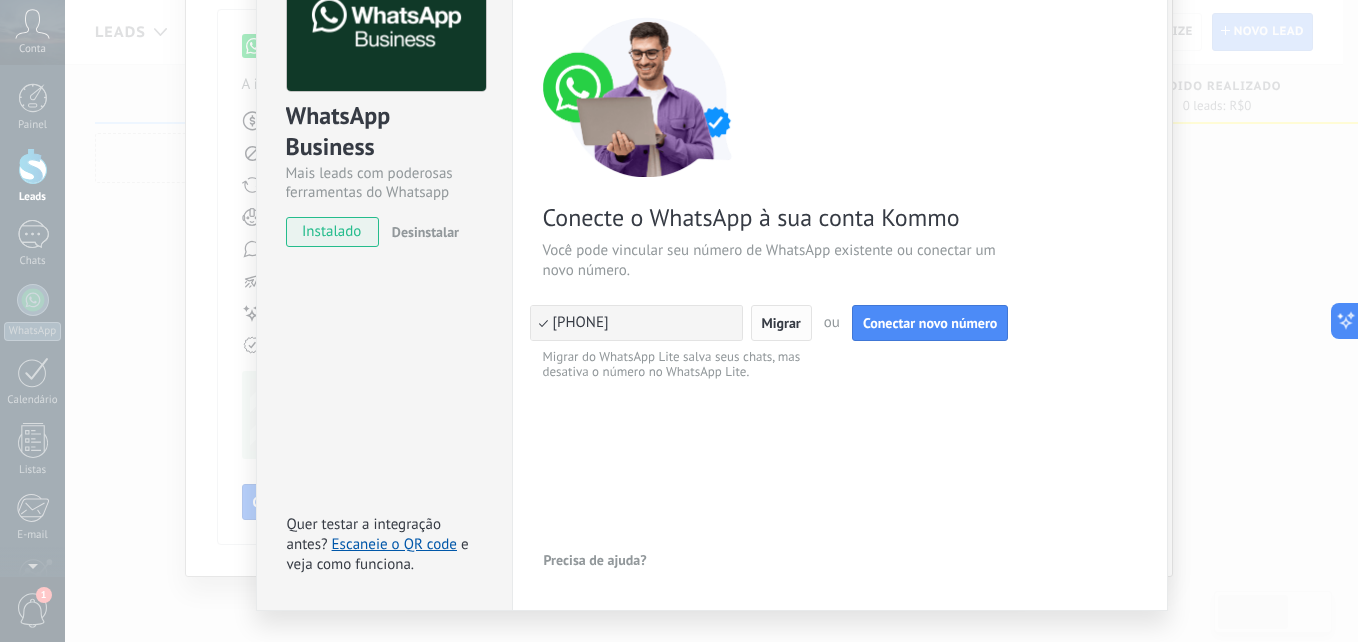 scroll, scrollTop: 188, scrollLeft: 0, axis: vertical 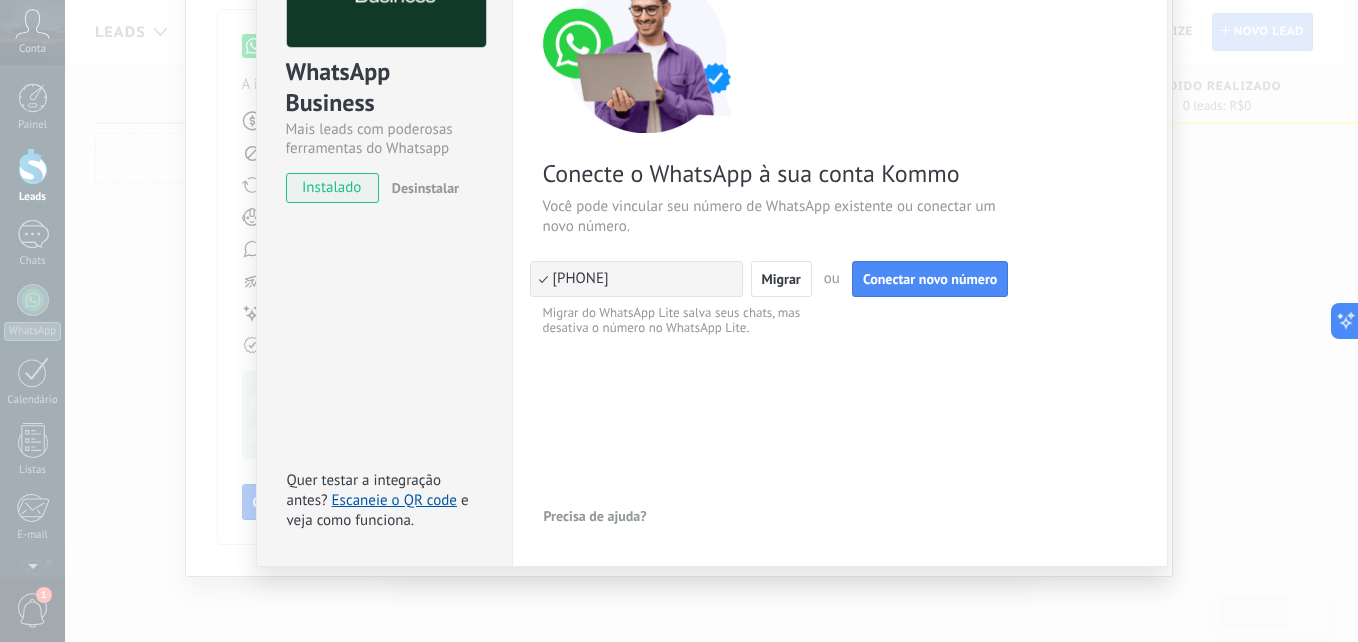 type 